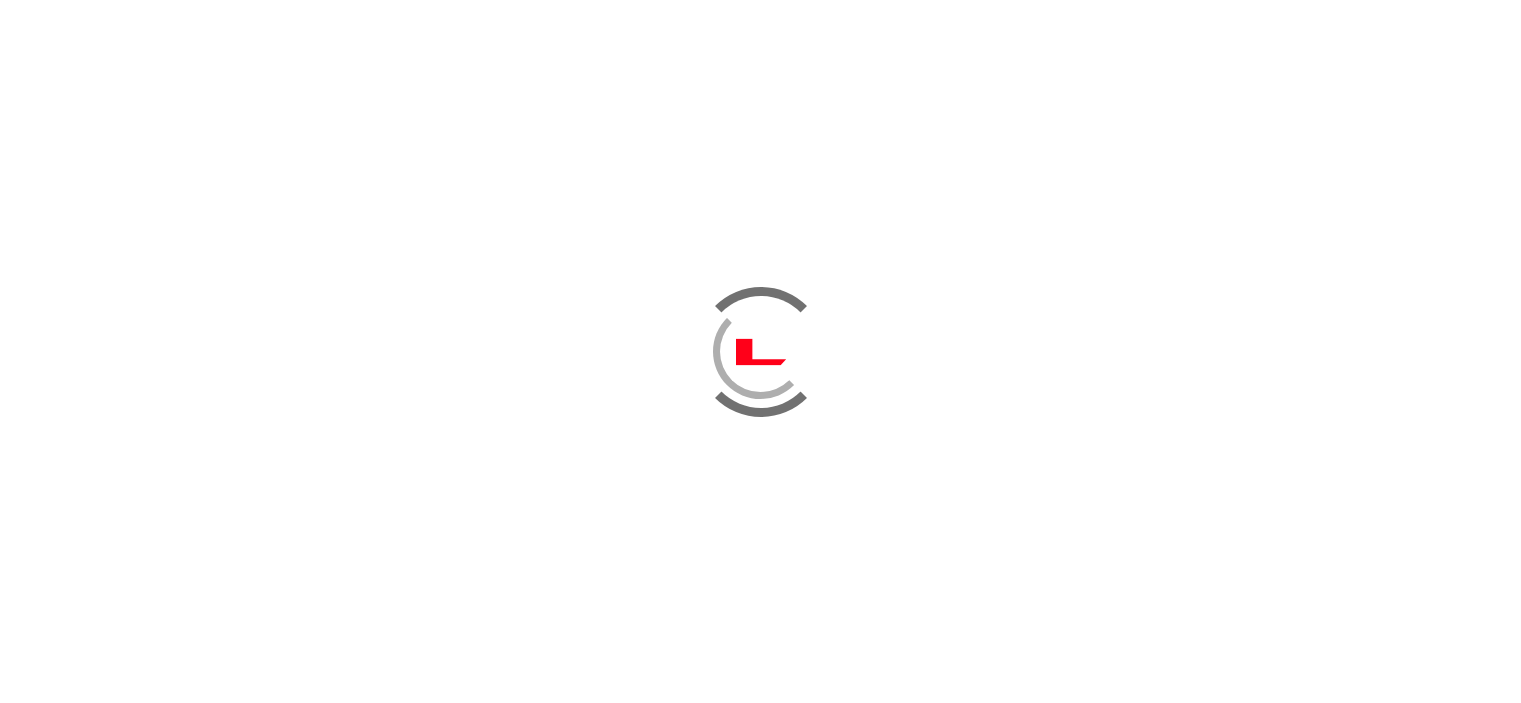 scroll, scrollTop: 0, scrollLeft: 0, axis: both 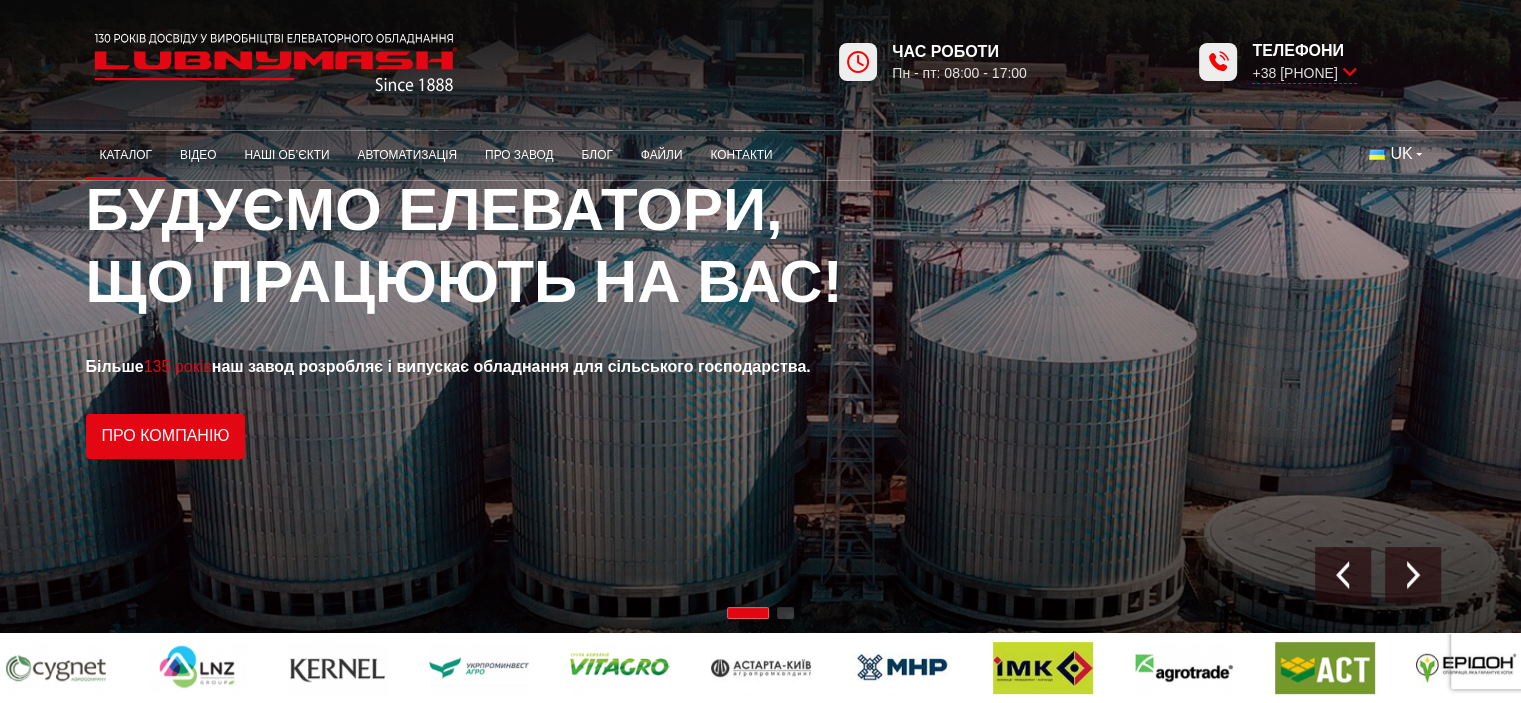 click on "Каталог" at bounding box center (126, 155) 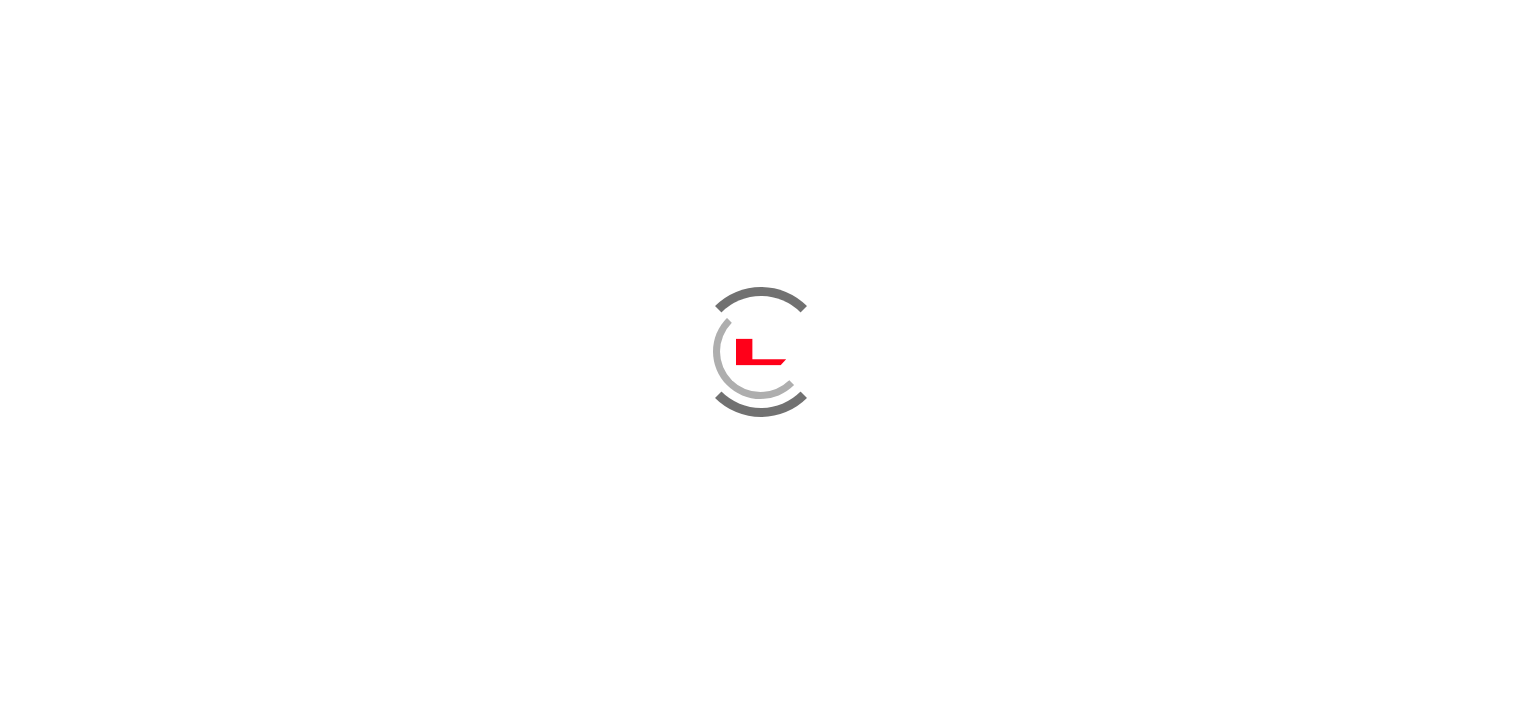 scroll, scrollTop: 0, scrollLeft: 0, axis: both 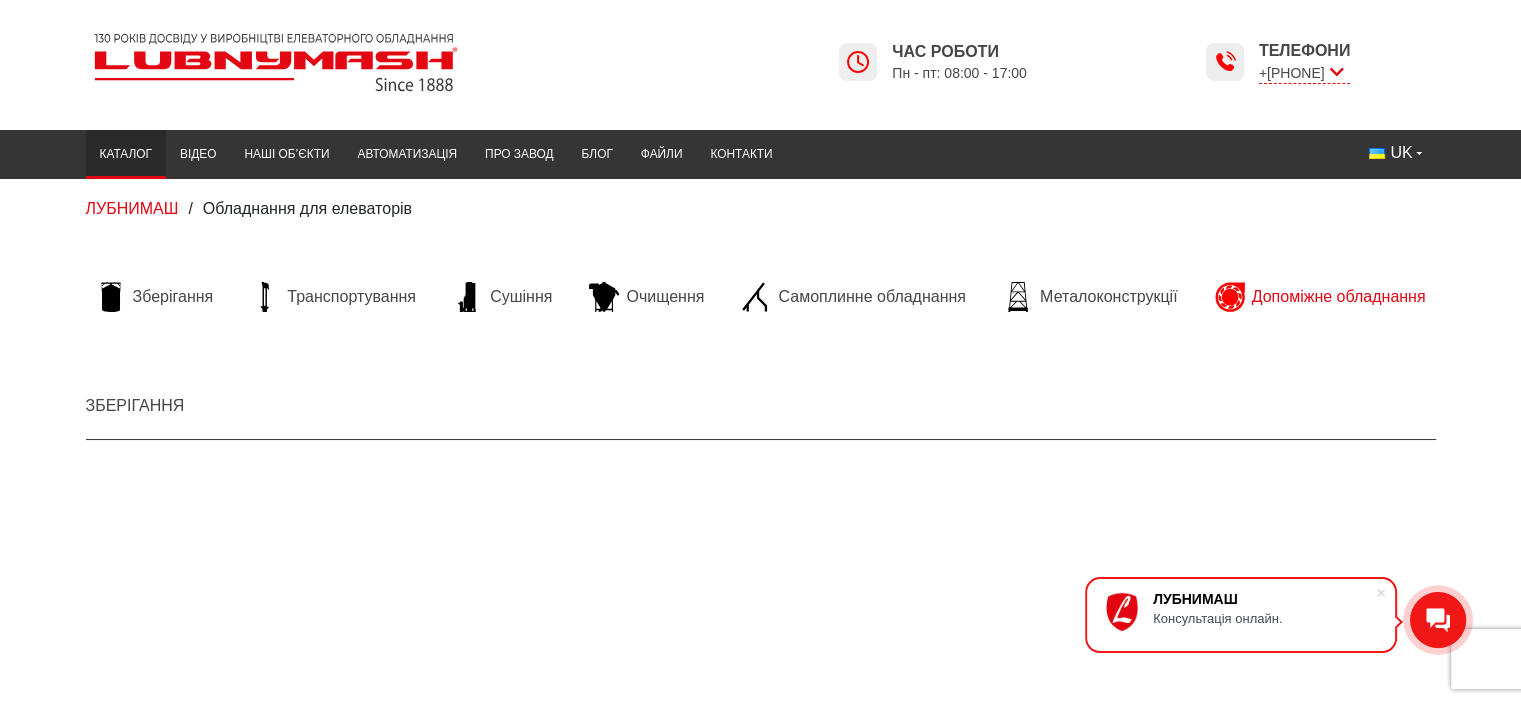 click on "Допоміжне обладнання" at bounding box center [1339, 297] 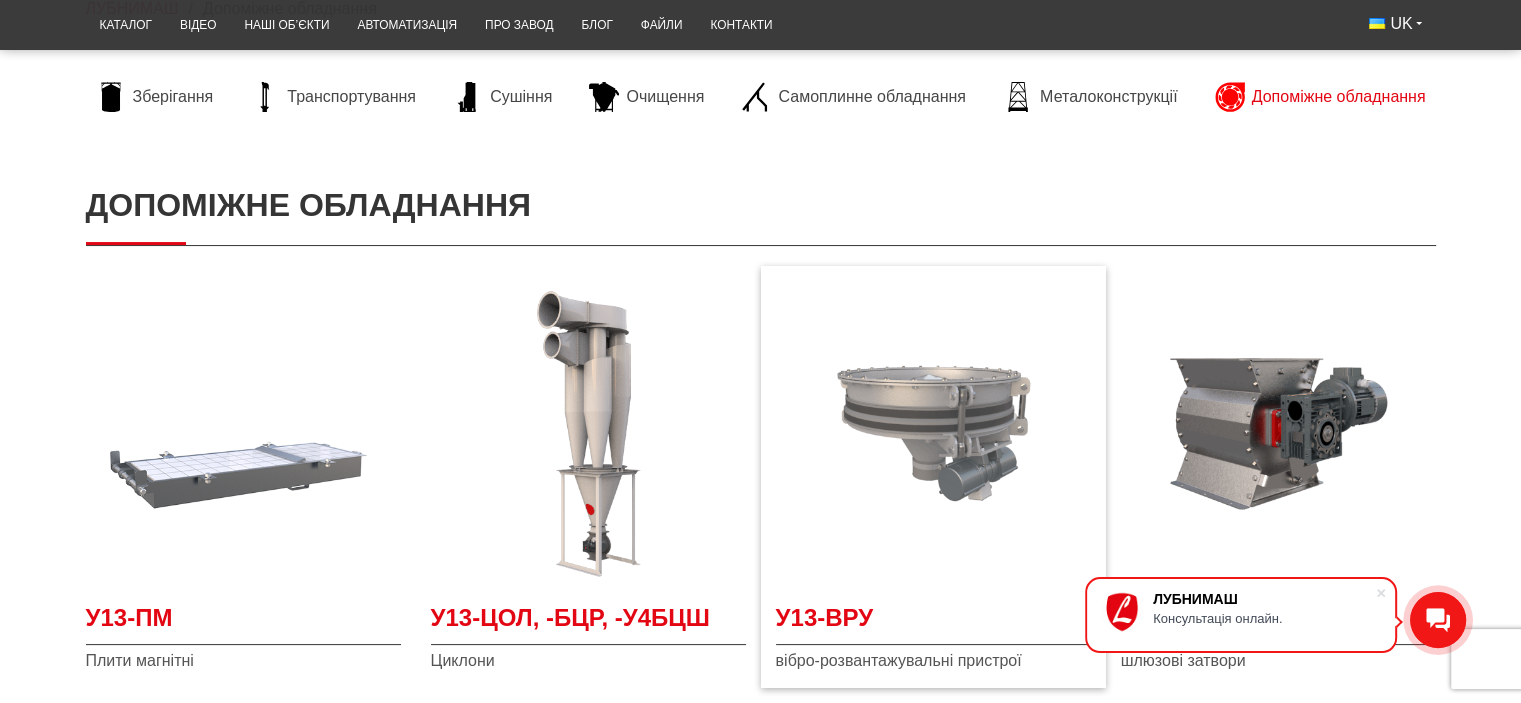 scroll, scrollTop: 0, scrollLeft: 0, axis: both 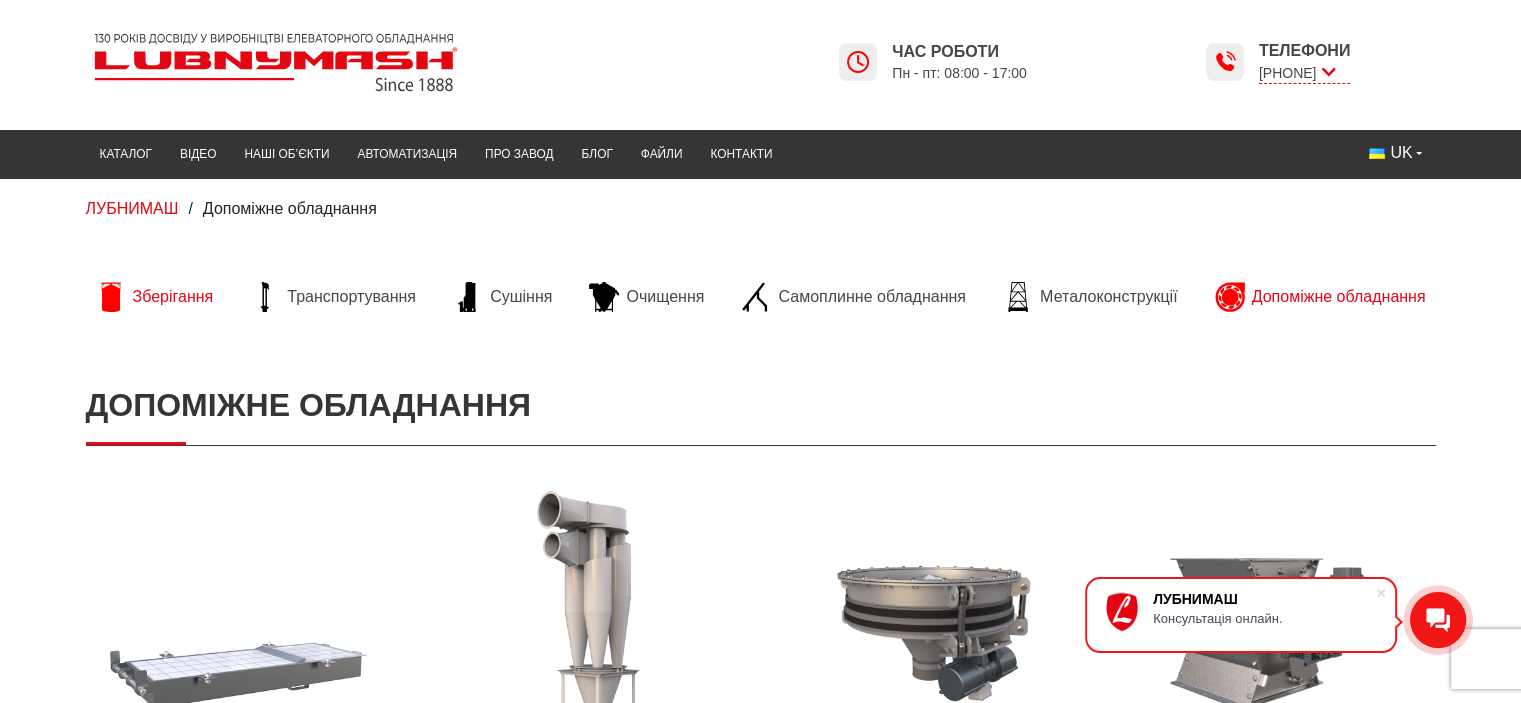 click on "Зберігання" at bounding box center [173, 297] 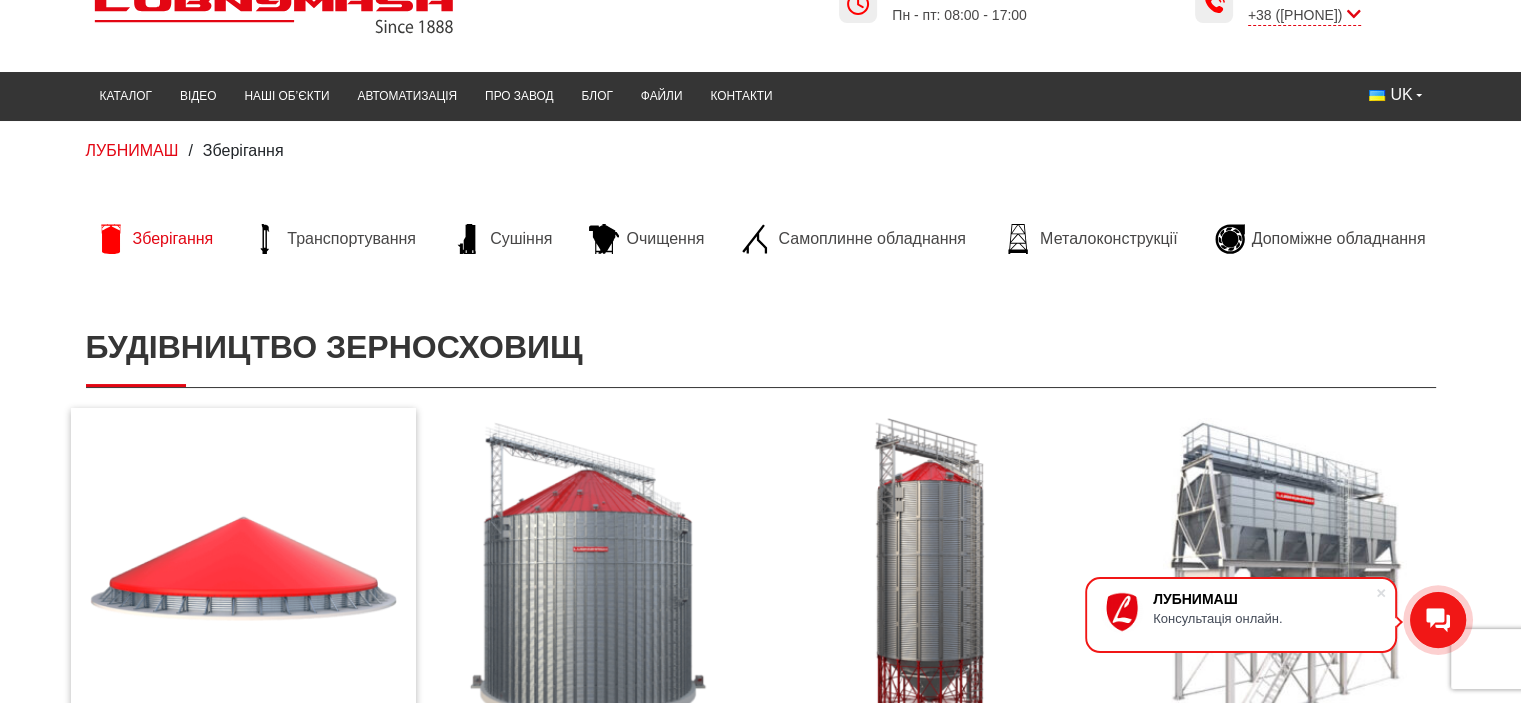 scroll, scrollTop: 0, scrollLeft: 0, axis: both 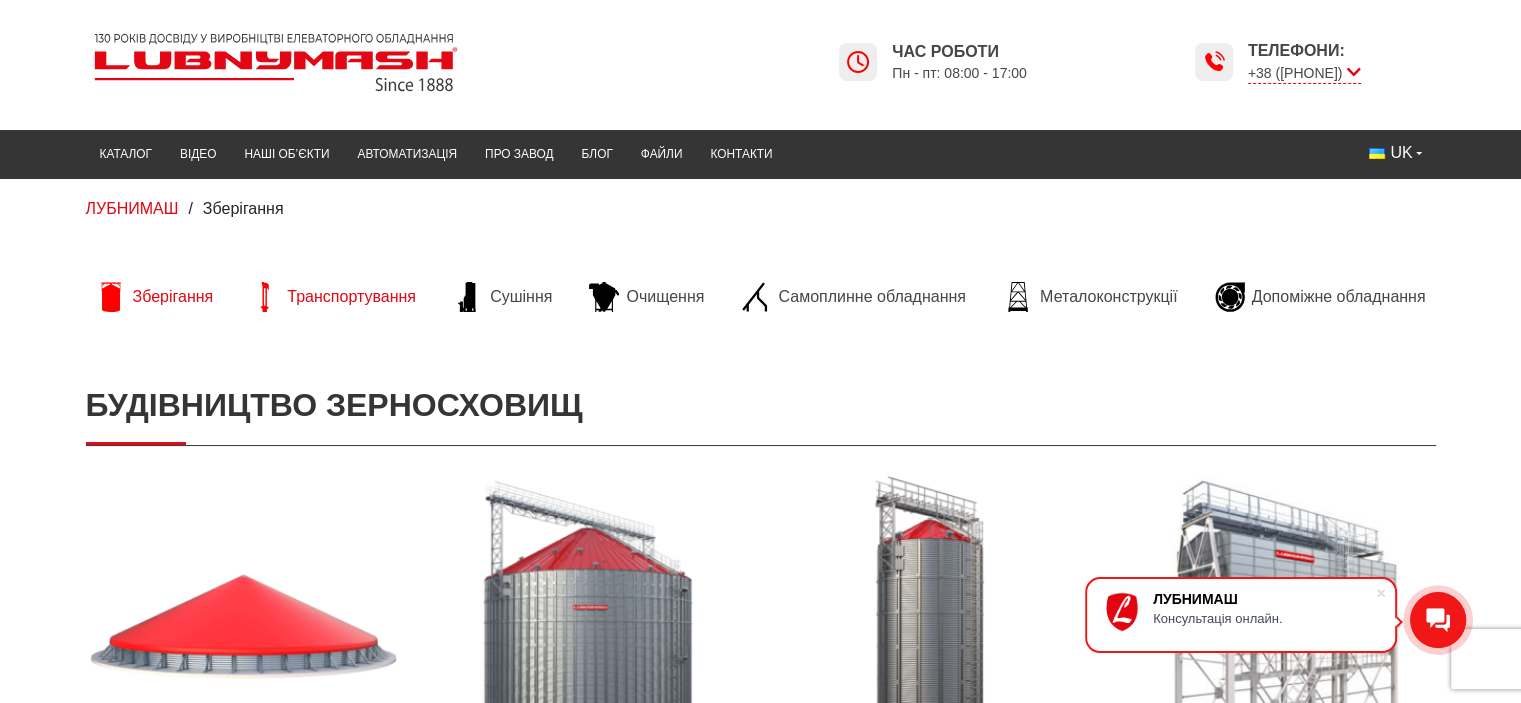 click on "Транспортування" at bounding box center [351, 297] 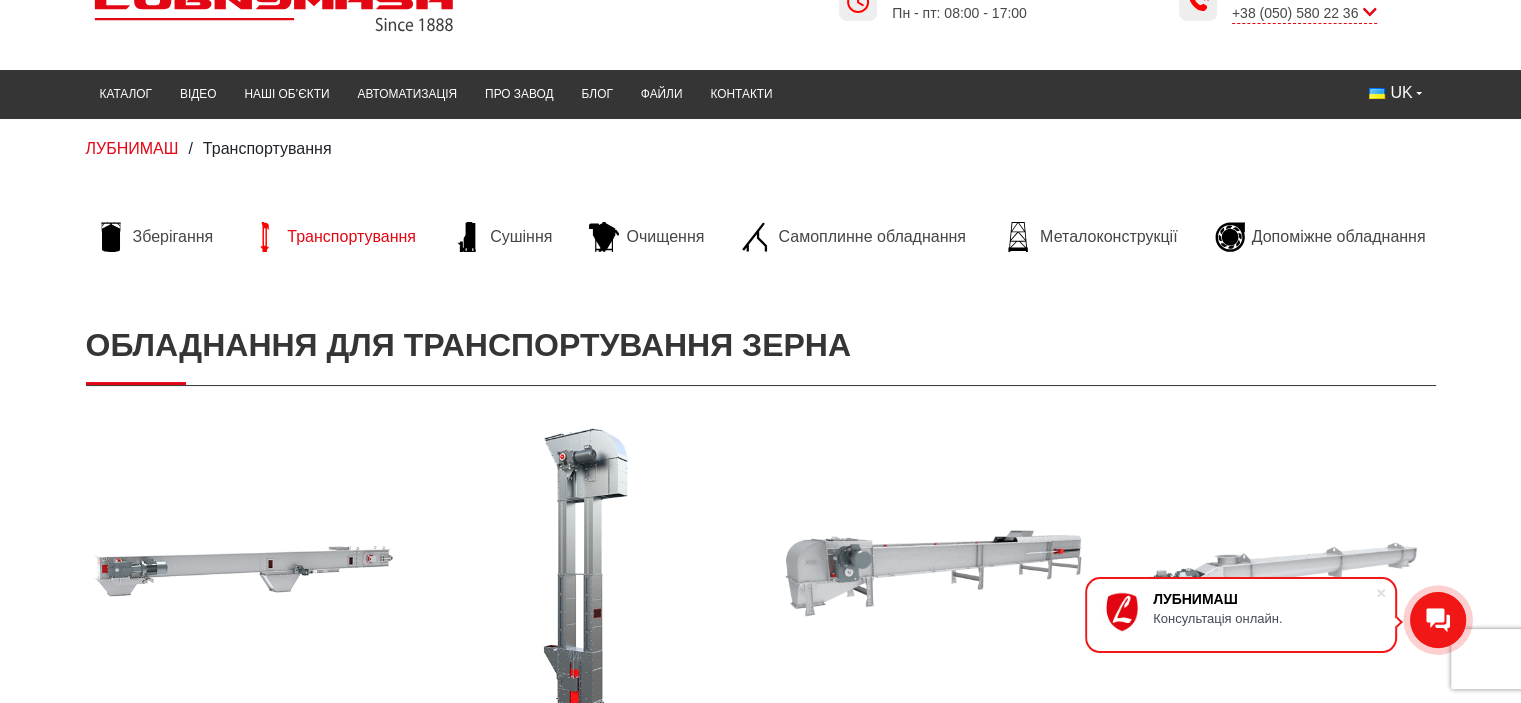 scroll, scrollTop: 0, scrollLeft: 0, axis: both 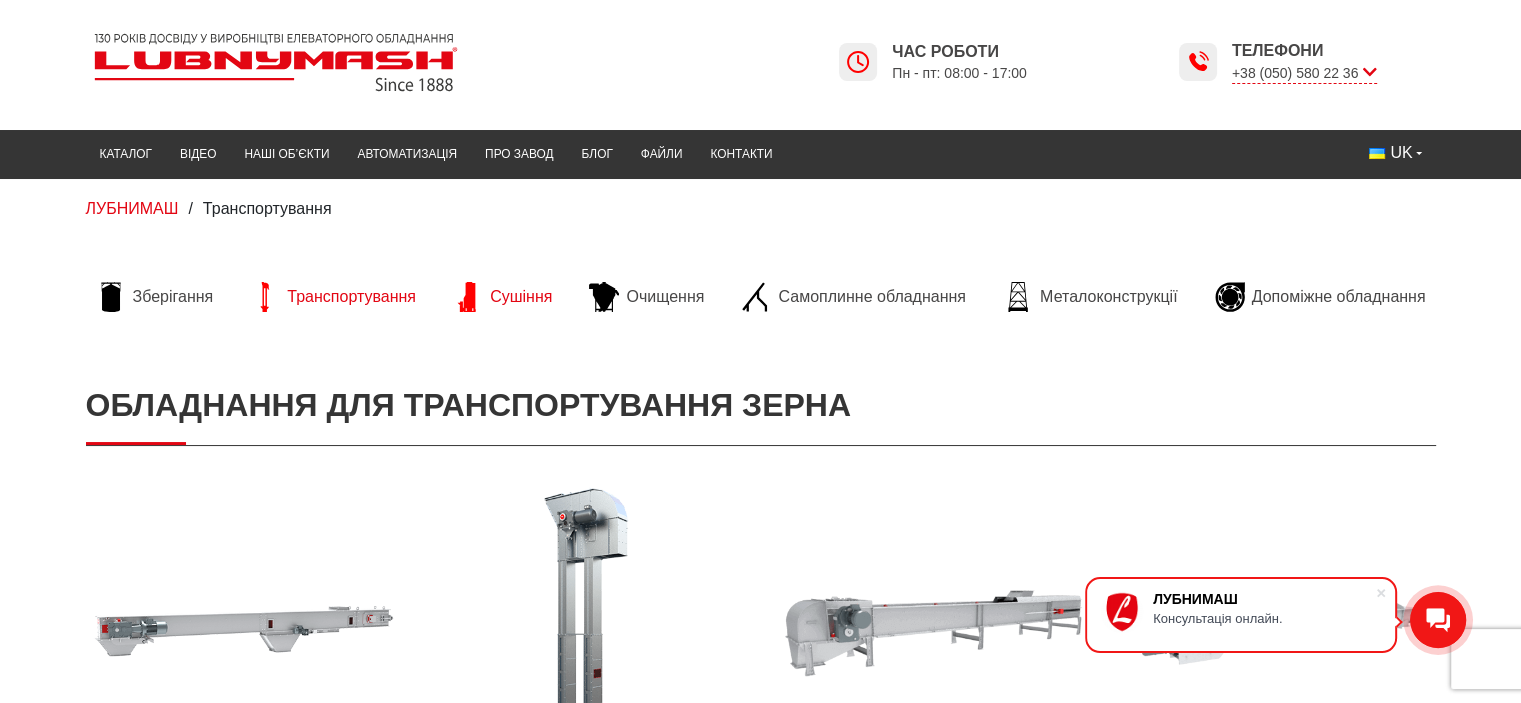 click on "Сушіння" at bounding box center [521, 297] 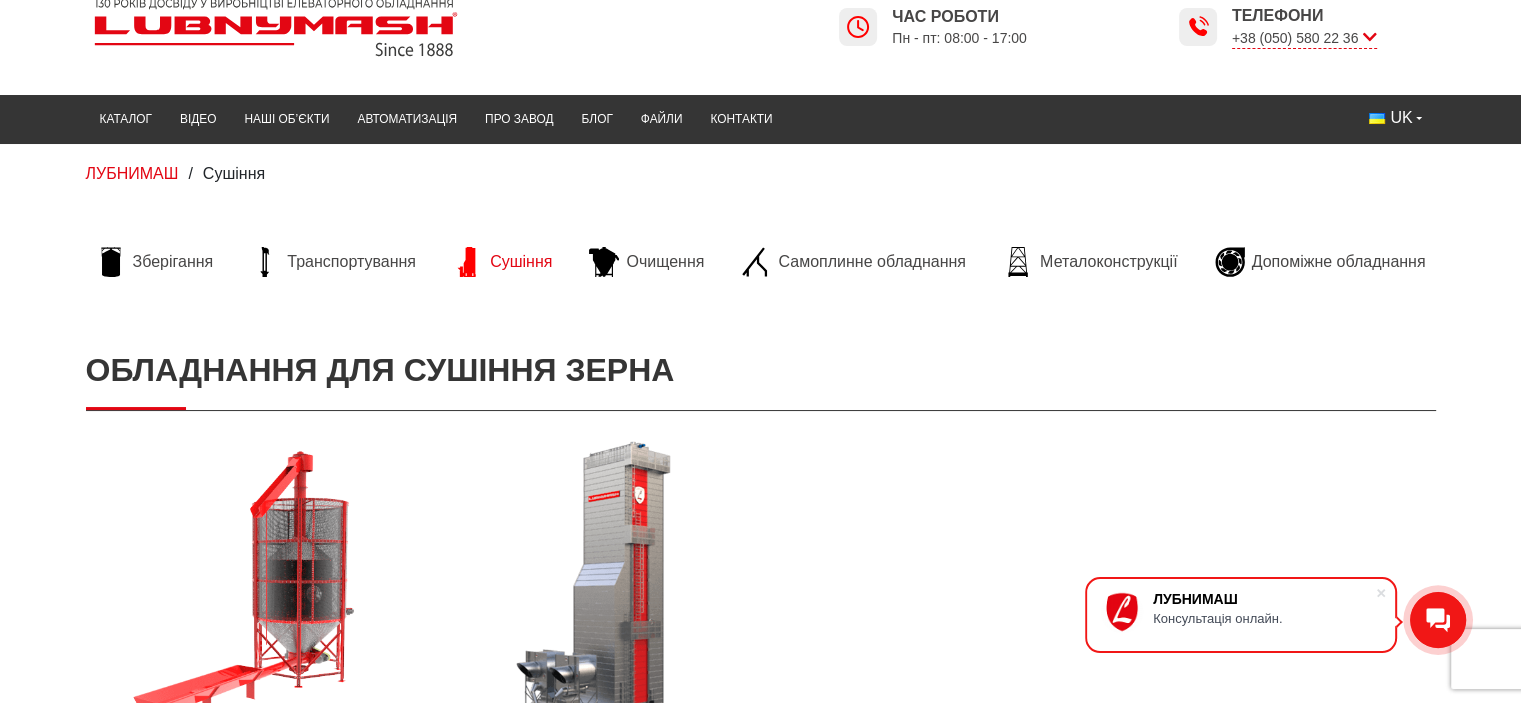 scroll, scrollTop: 0, scrollLeft: 0, axis: both 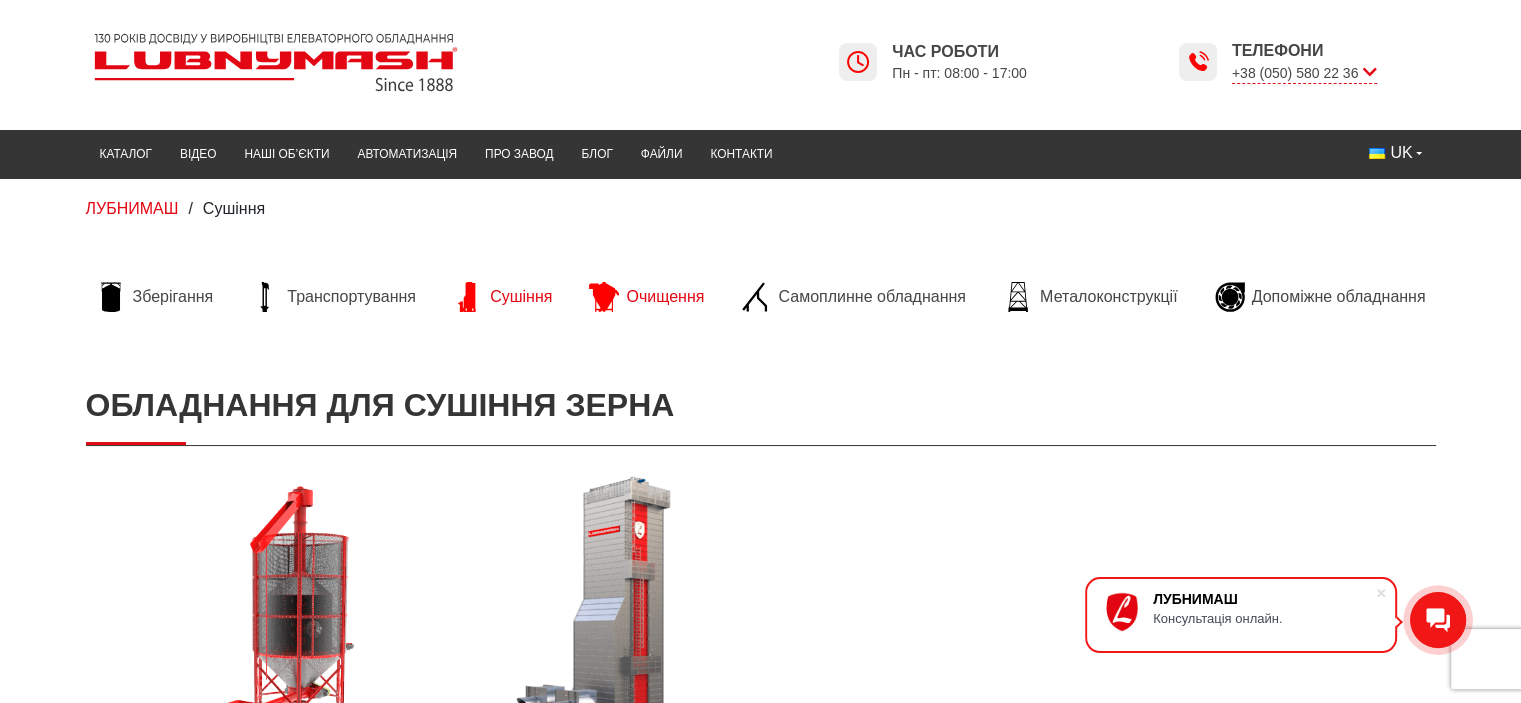 click on "Очищення" at bounding box center (665, 297) 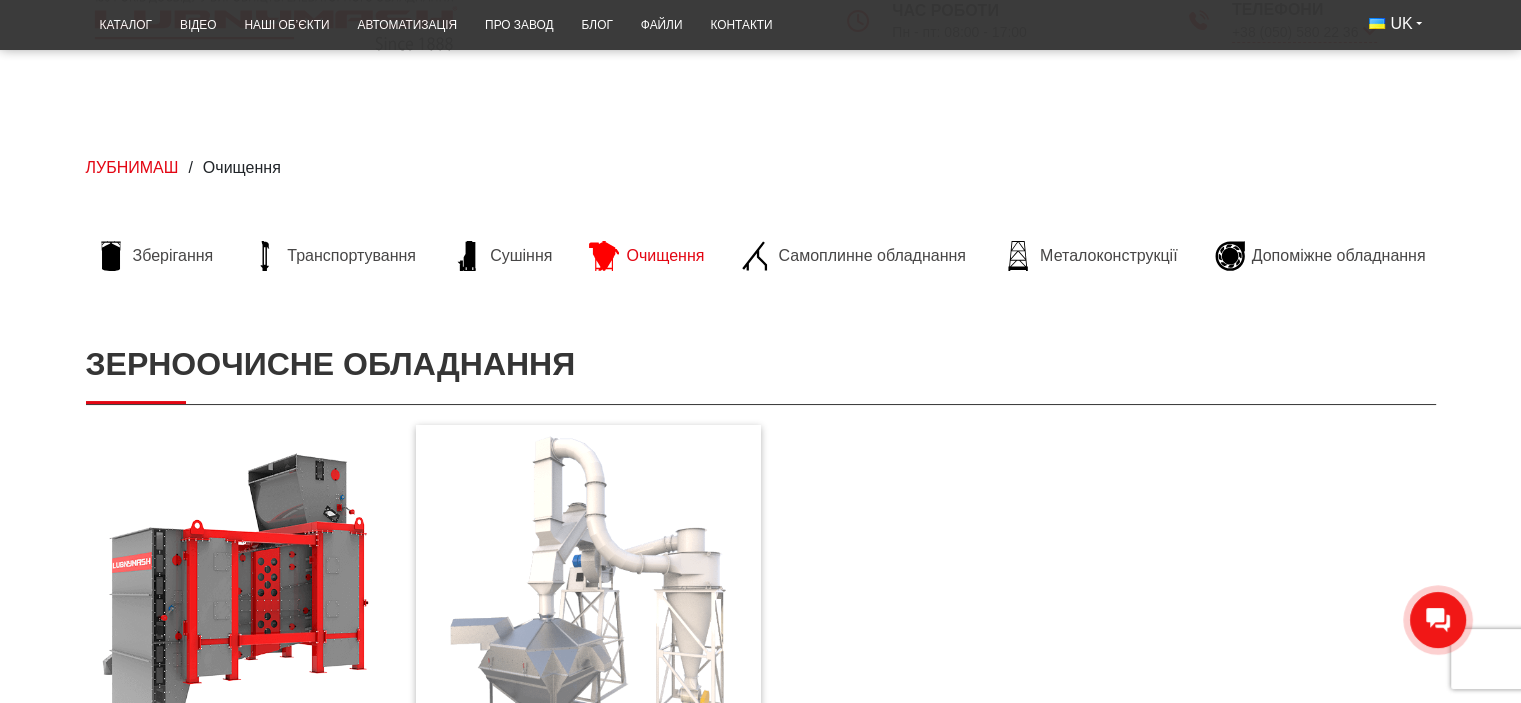 scroll, scrollTop: 0, scrollLeft: 0, axis: both 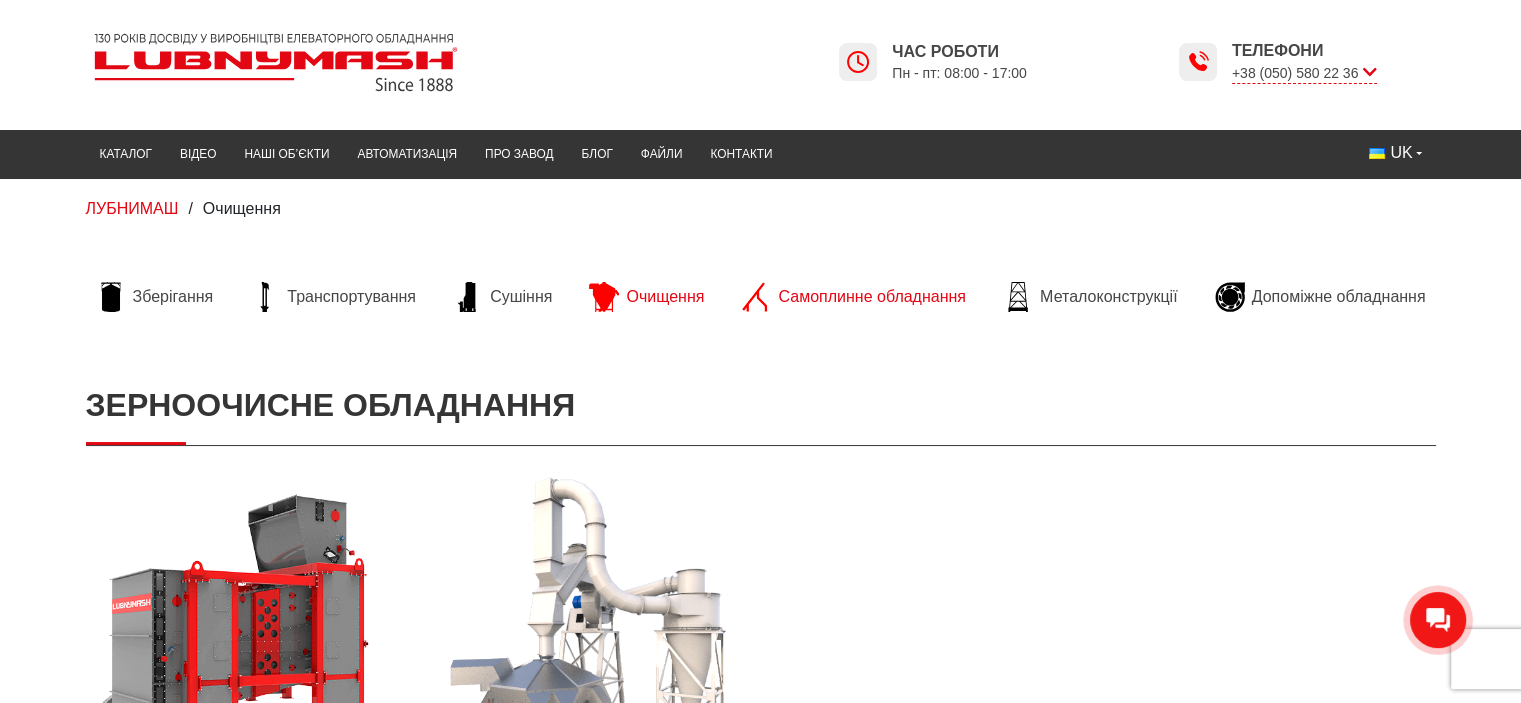 click on "Самоплинне обладнання" at bounding box center [871, 297] 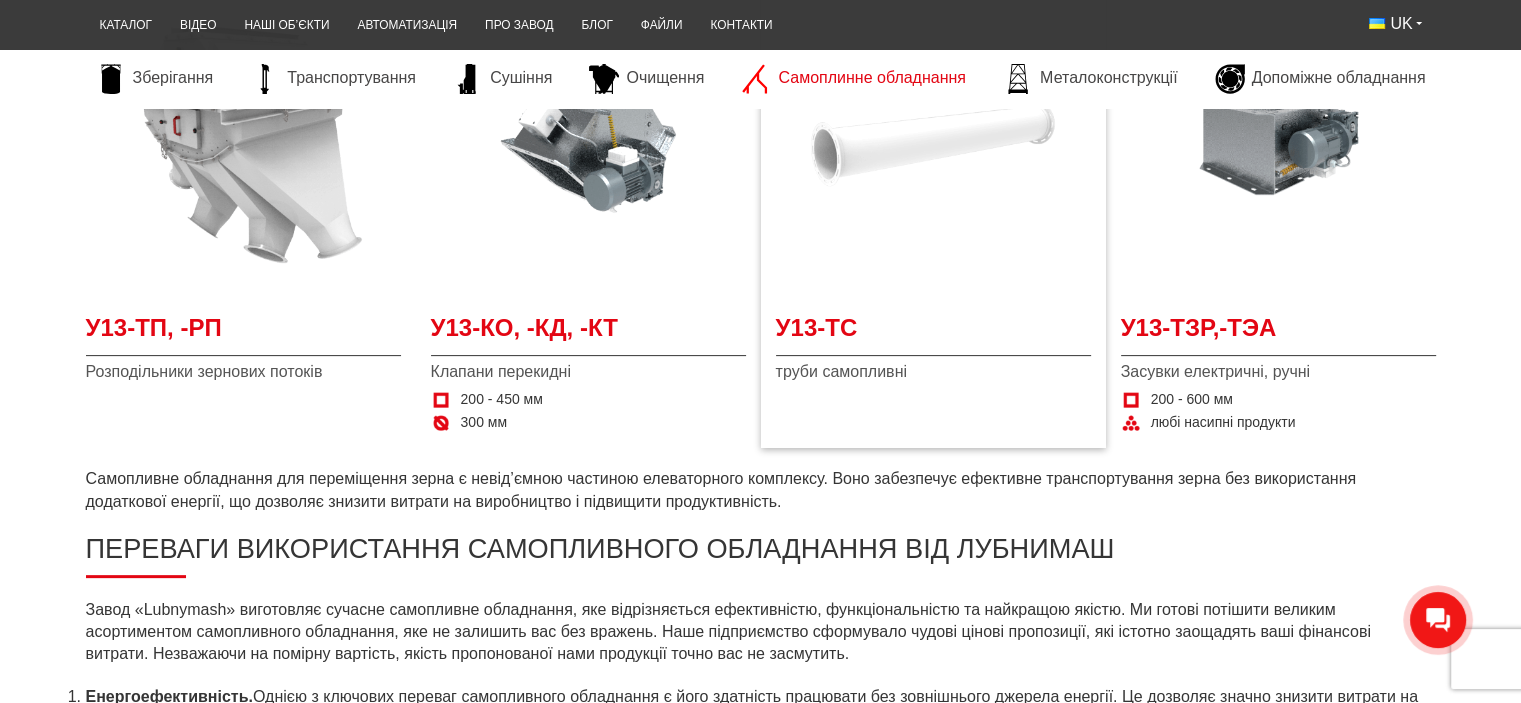 scroll, scrollTop: 0, scrollLeft: 0, axis: both 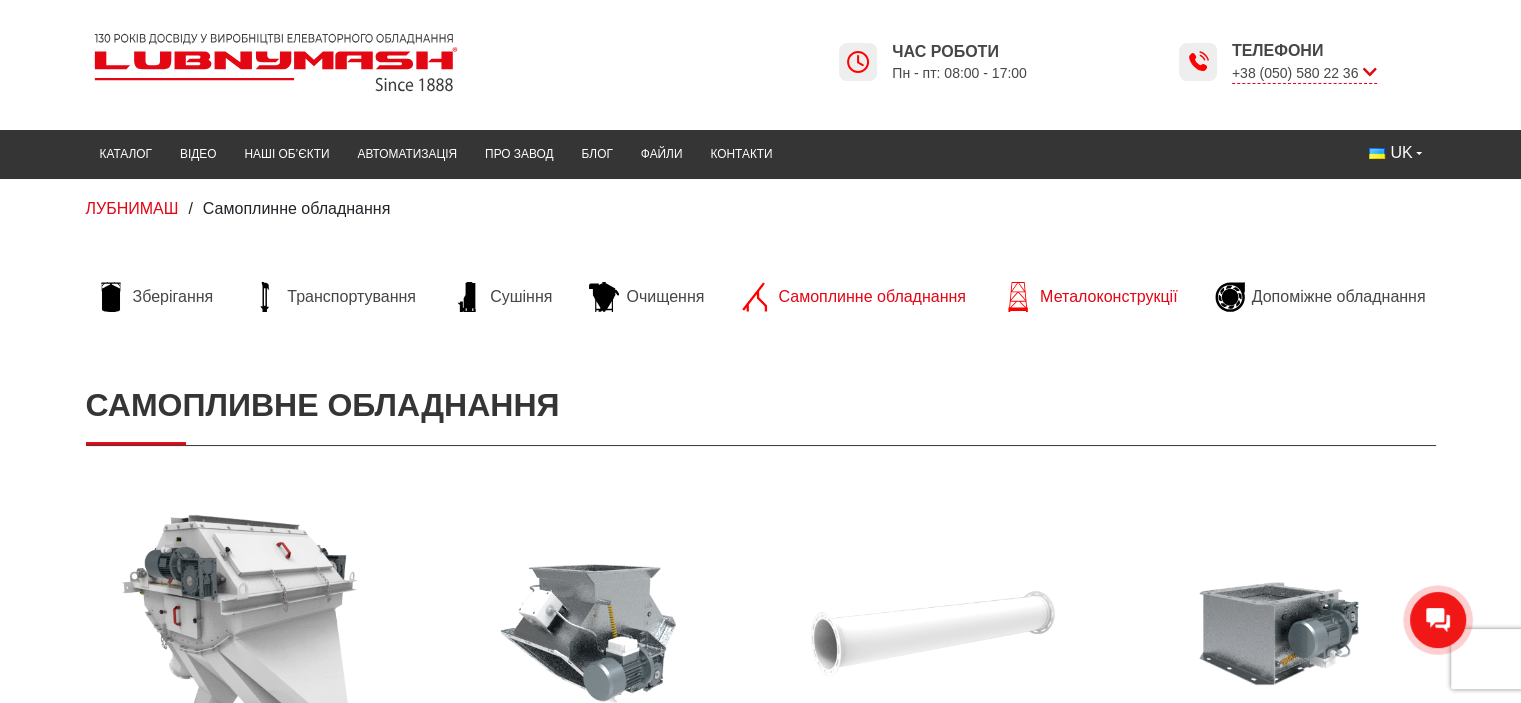 click on "Металоконструкції" at bounding box center [1108, 297] 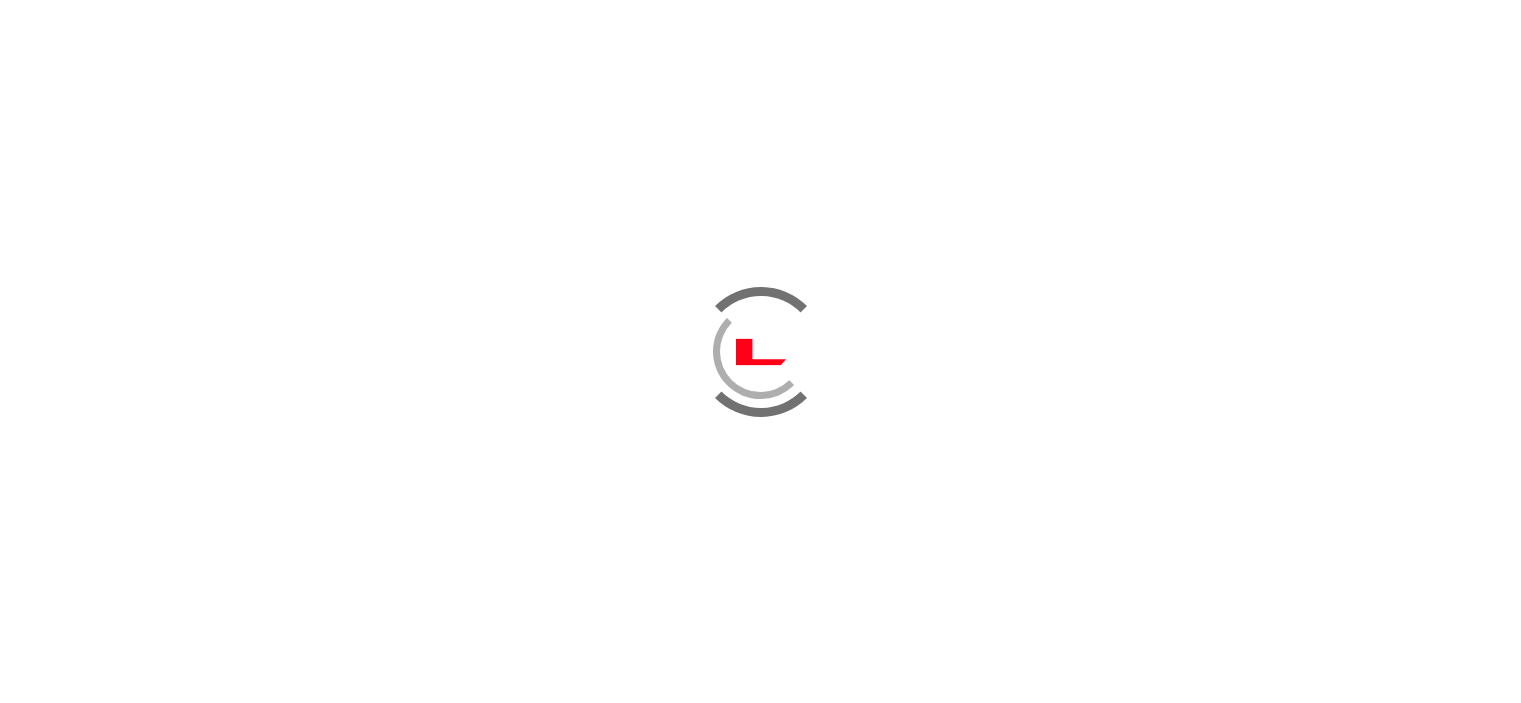 scroll, scrollTop: 0, scrollLeft: 0, axis: both 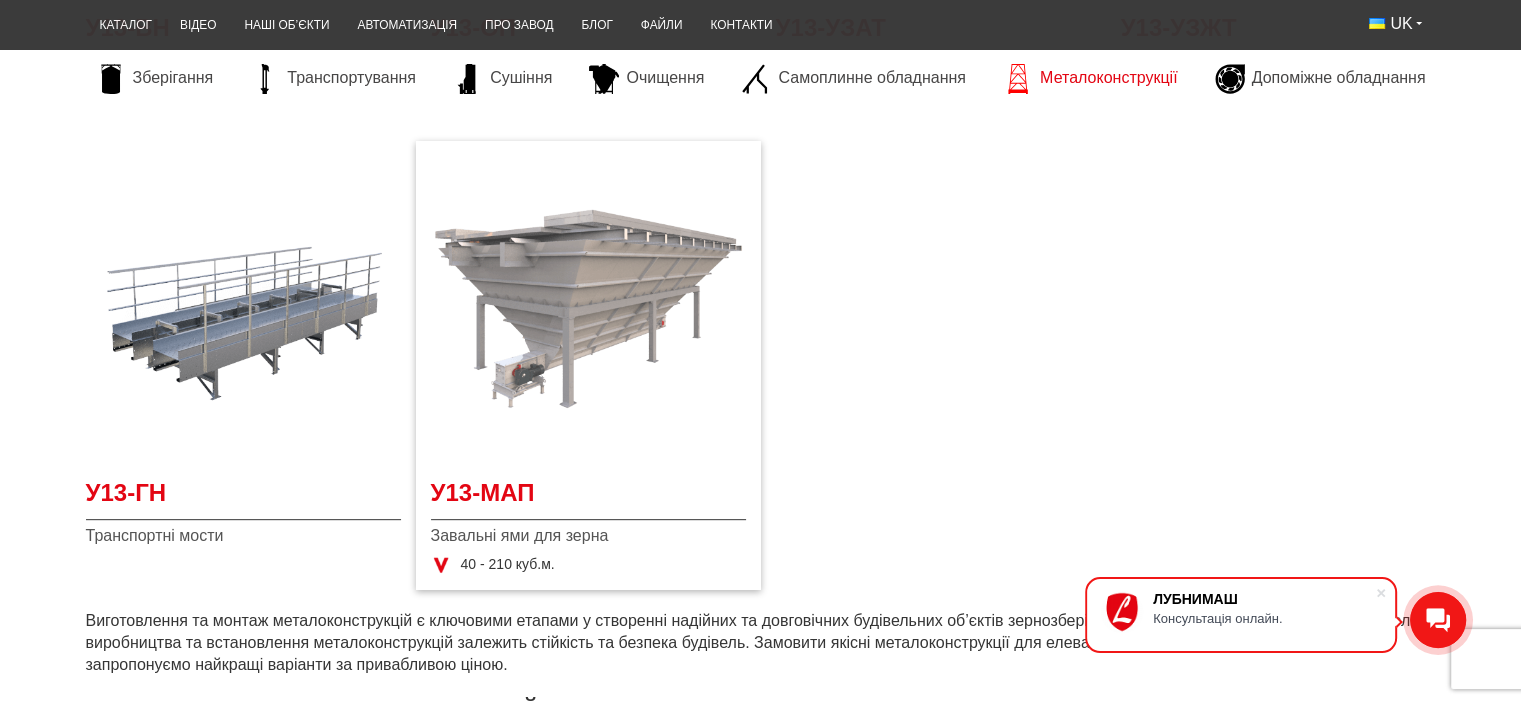 click at bounding box center [588, 308] 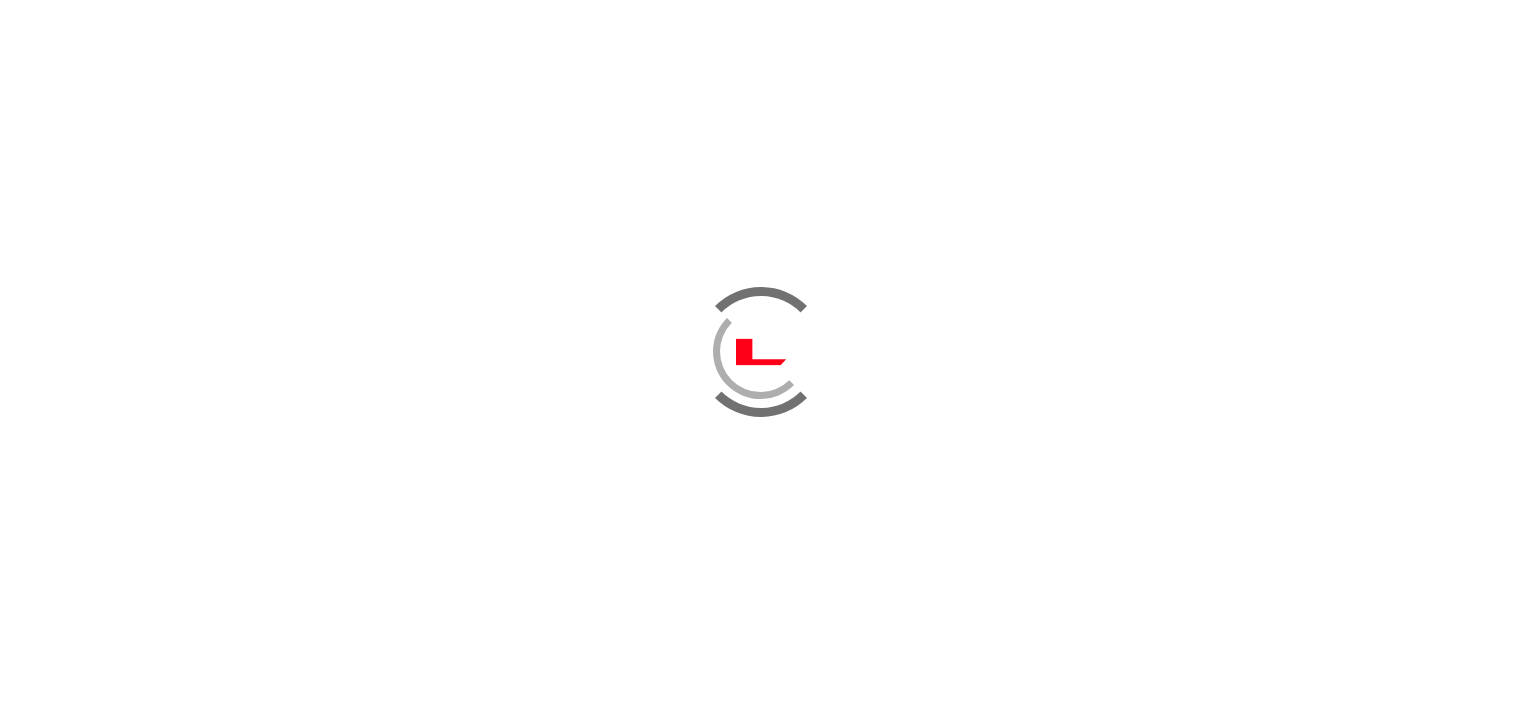 scroll, scrollTop: 0, scrollLeft: 0, axis: both 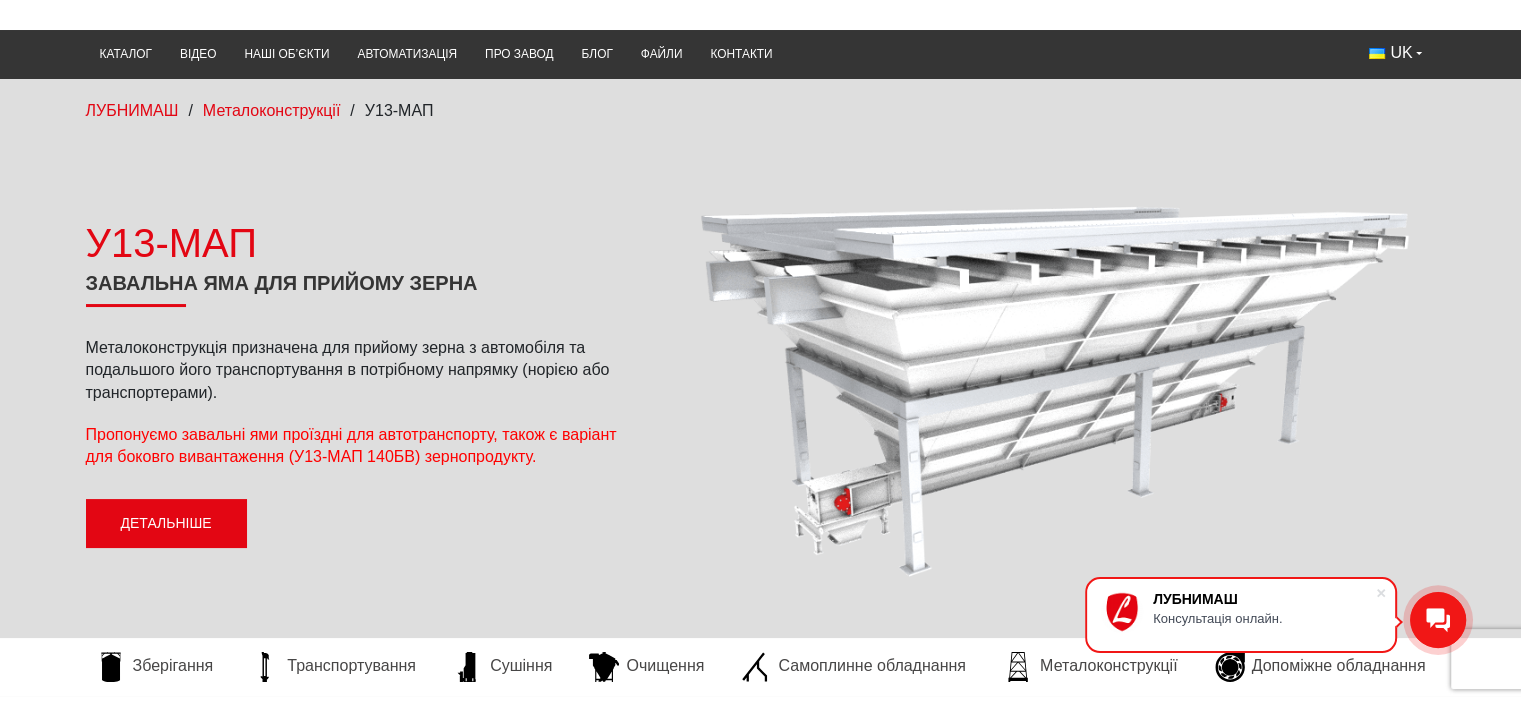 click on "Детальніше" at bounding box center [166, 524] 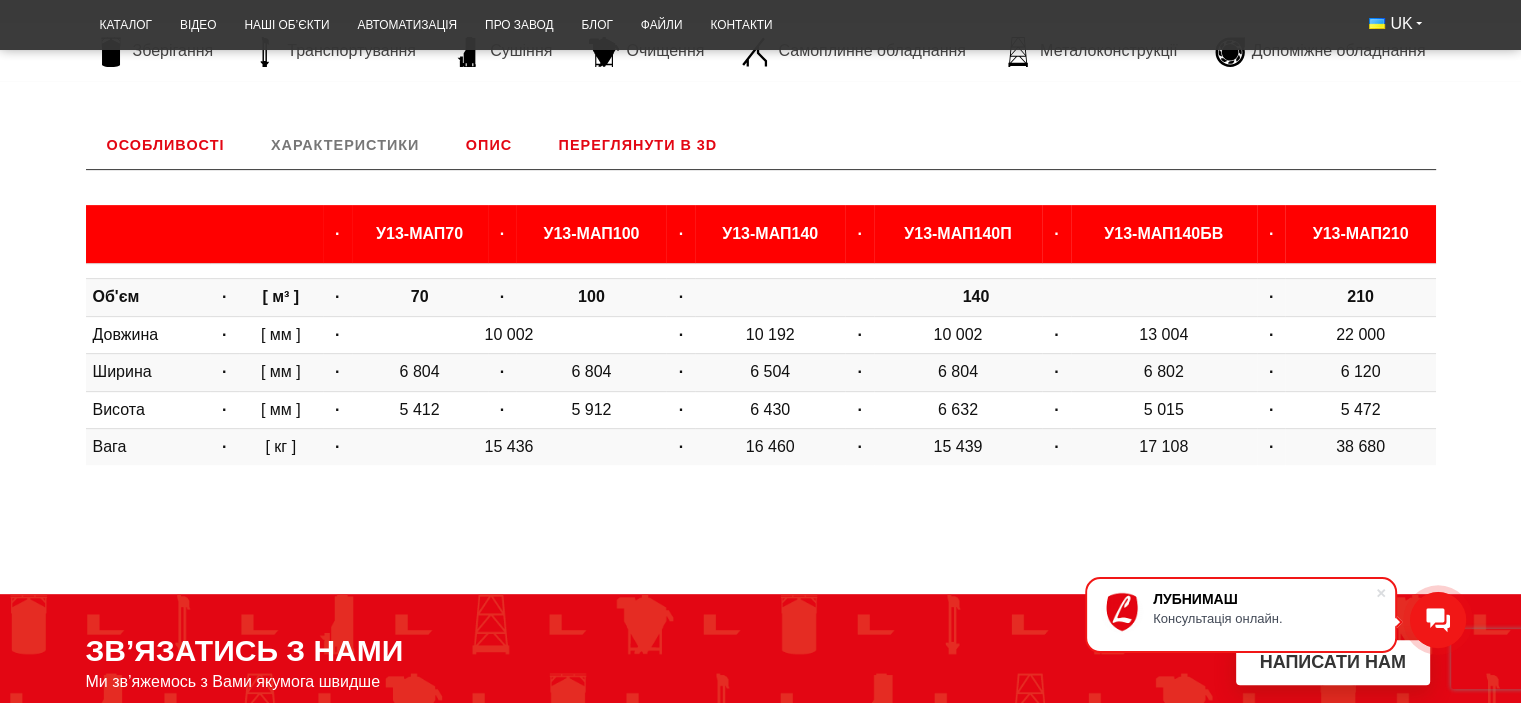 scroll, scrollTop: 765, scrollLeft: 0, axis: vertical 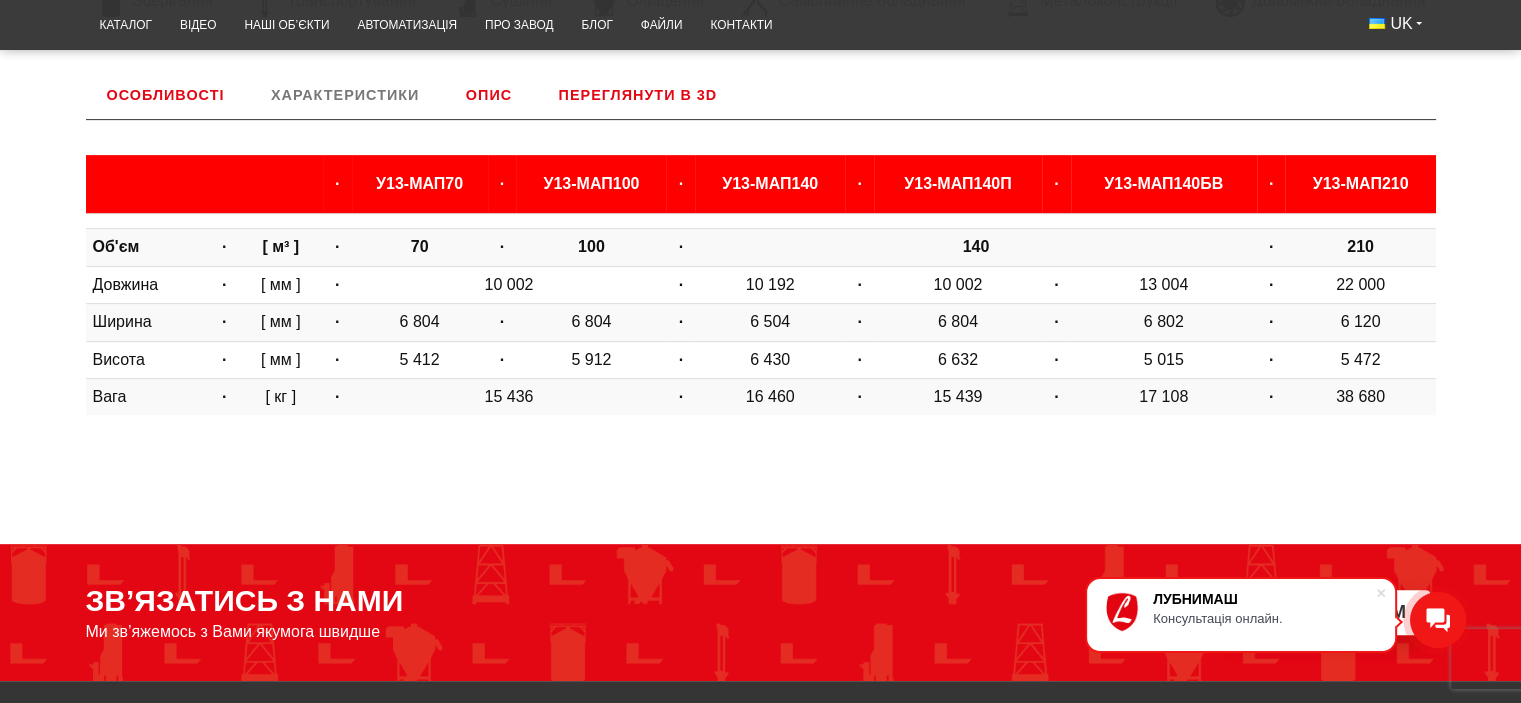 click on "Опис" at bounding box center (489, 95) 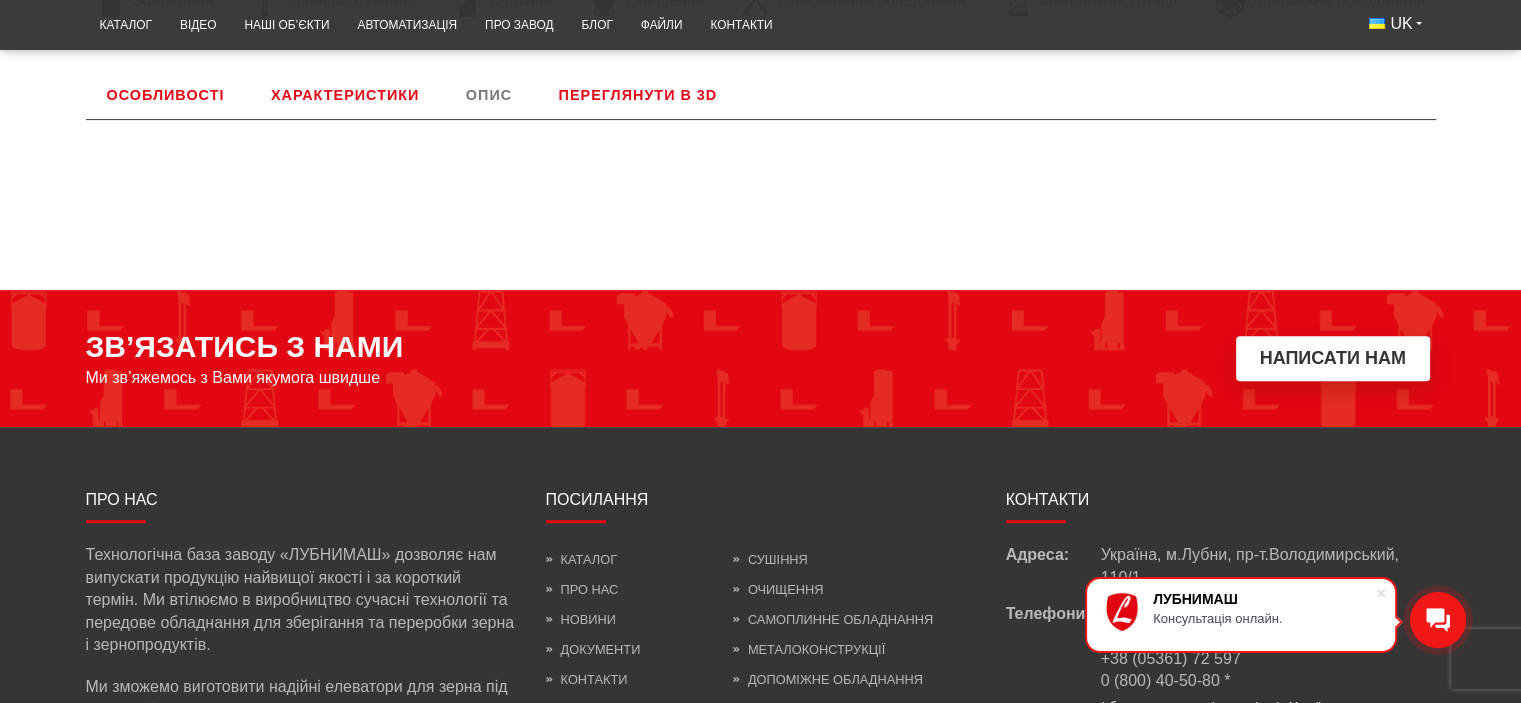 scroll, scrollTop: 565, scrollLeft: 0, axis: vertical 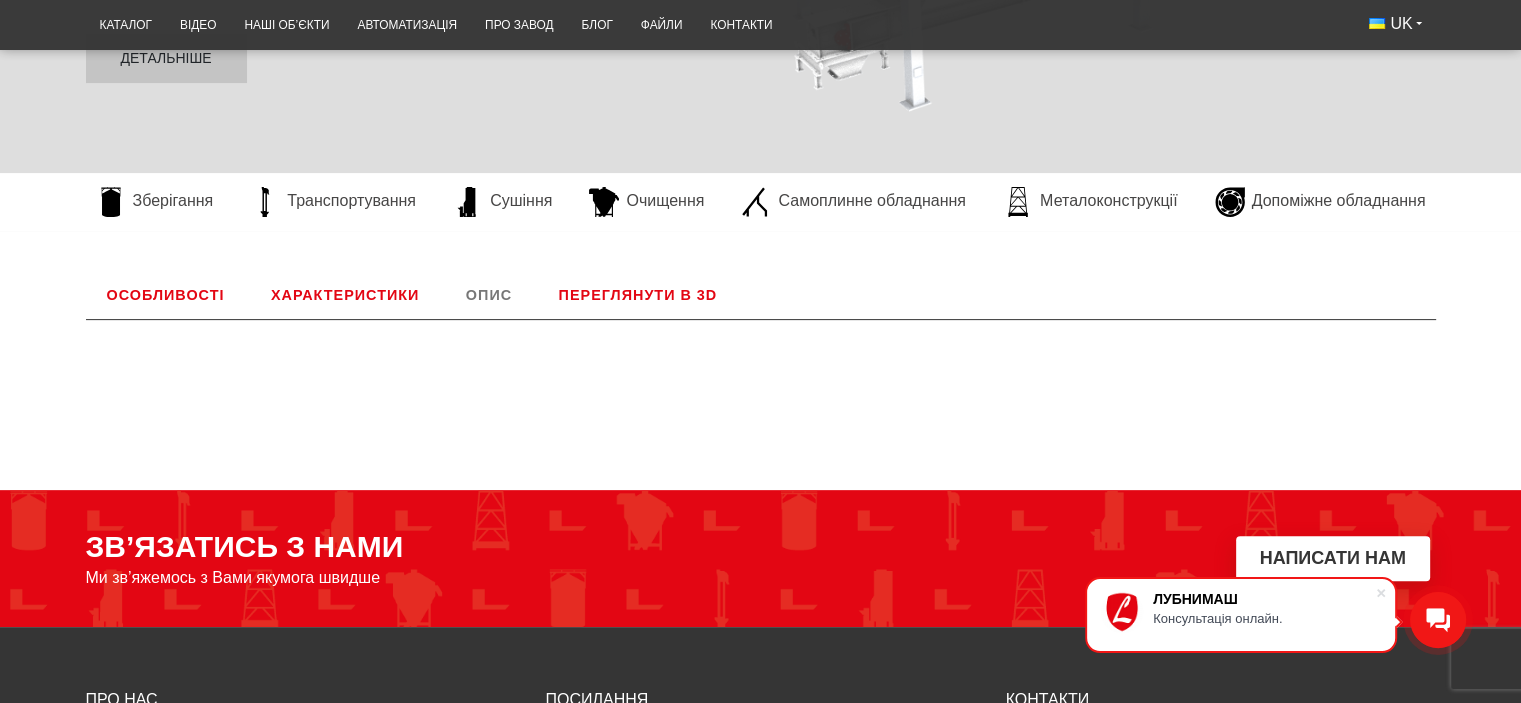 click on "Переглянути в 3D" at bounding box center [638, 295] 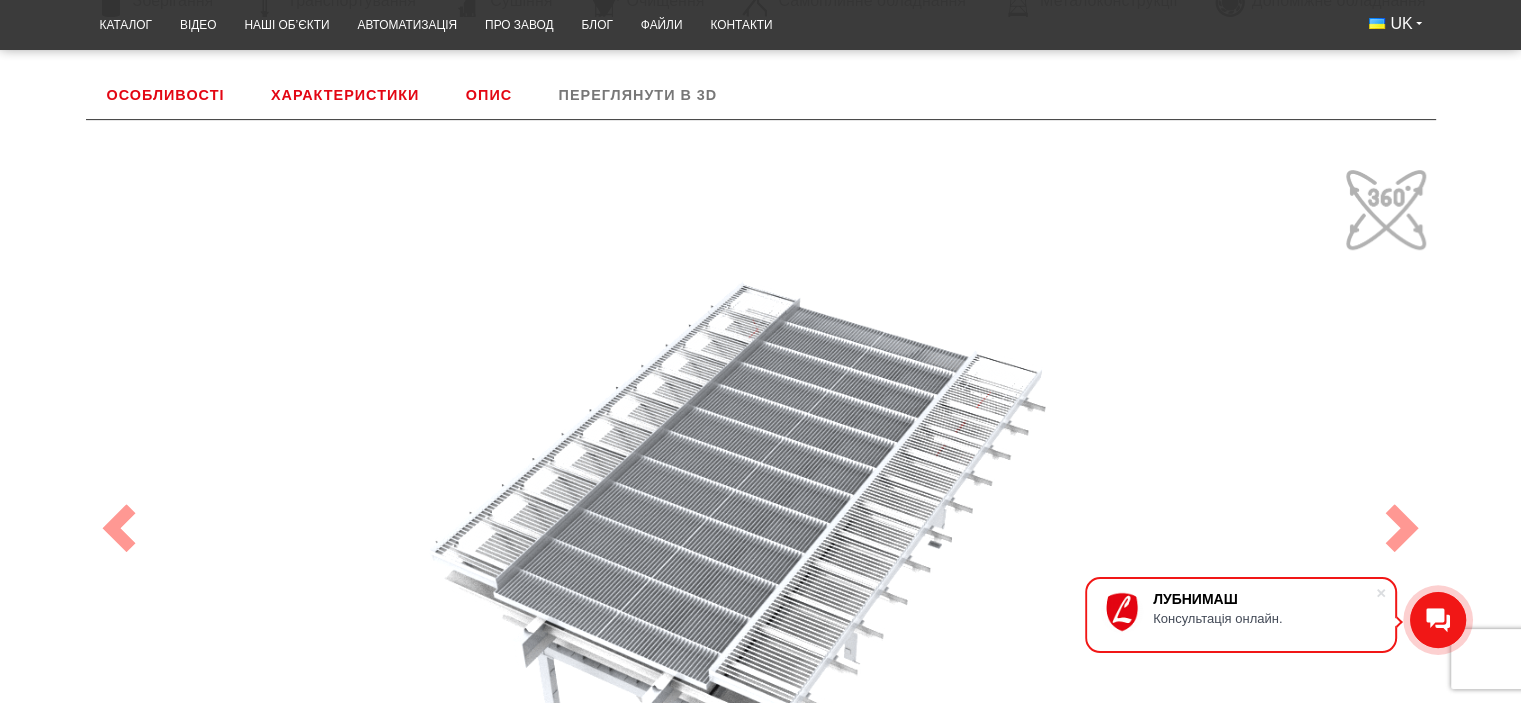drag, startPoint x: 625, startPoint y: 491, endPoint x: 627, endPoint y: 573, distance: 82.02438 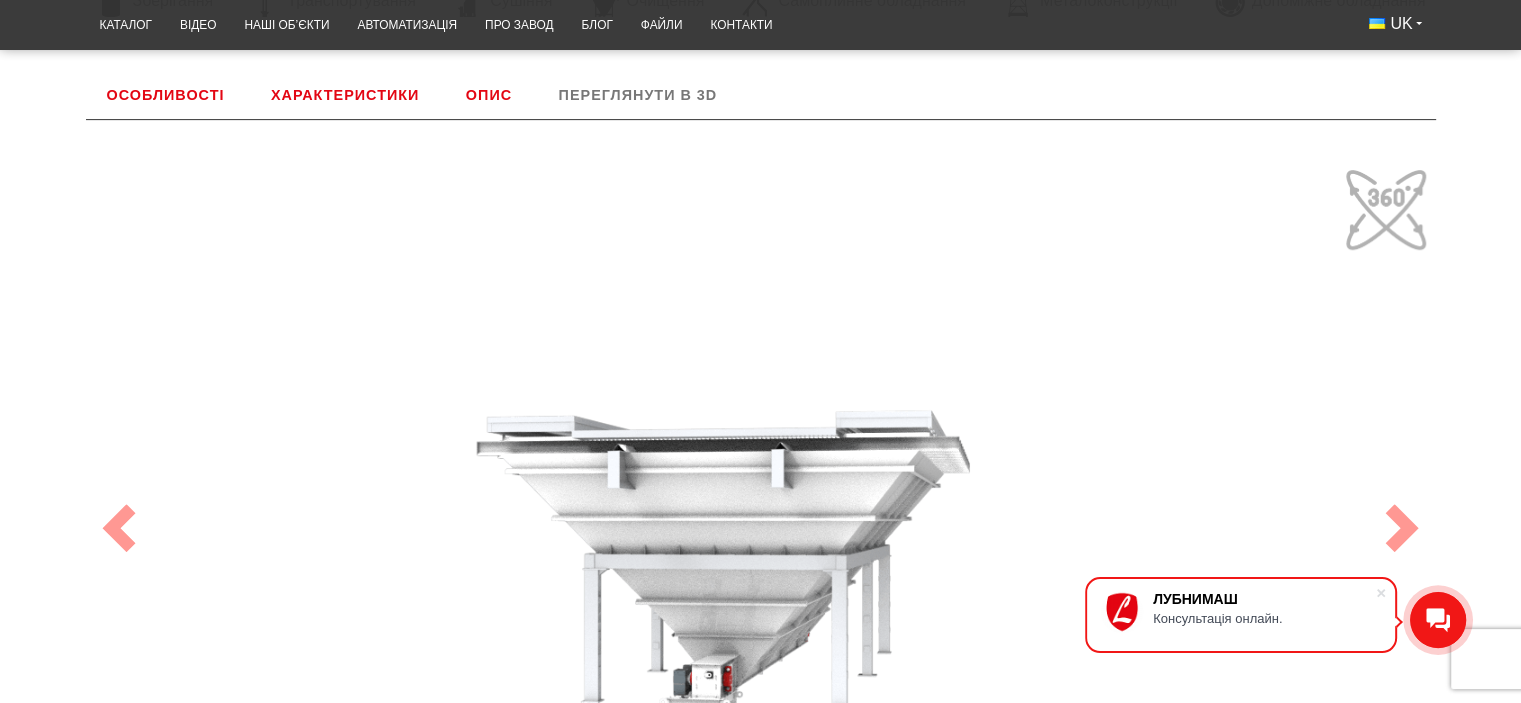 drag, startPoint x: 629, startPoint y: 573, endPoint x: 636, endPoint y: 524, distance: 49.497475 